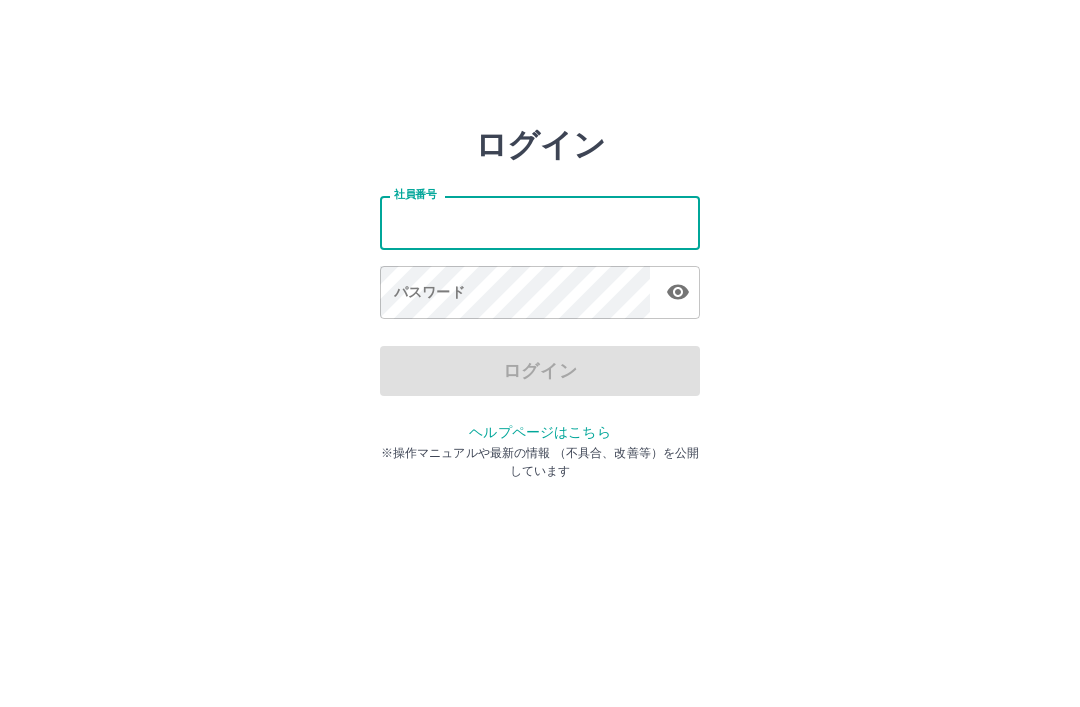 scroll, scrollTop: 0, scrollLeft: 0, axis: both 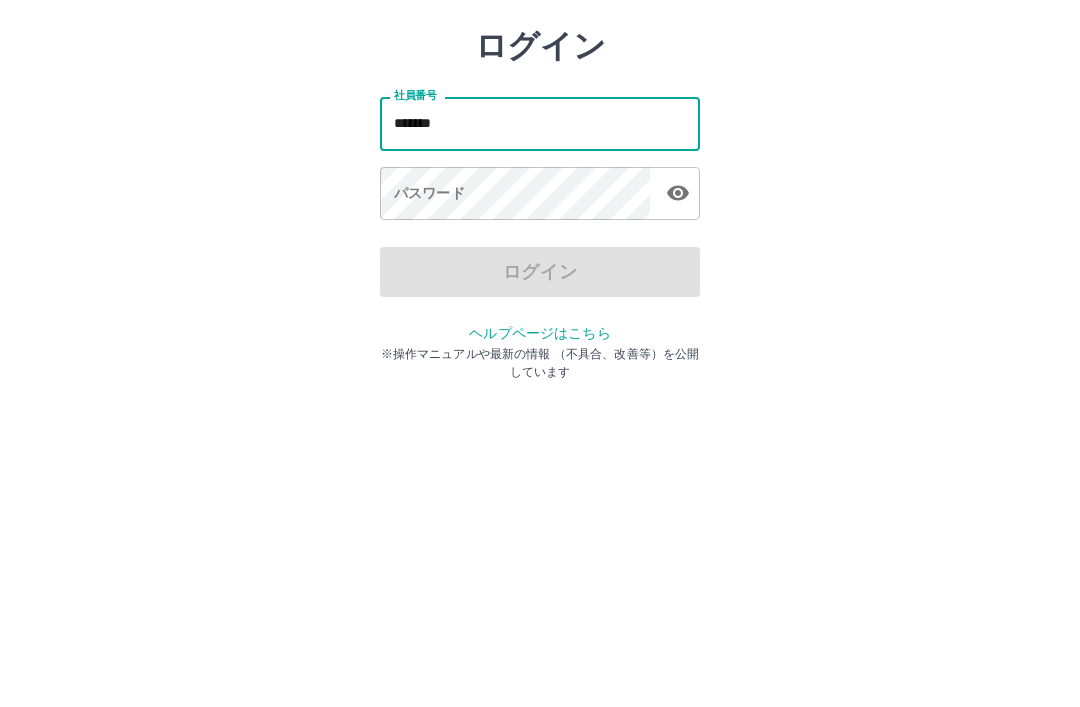 type on "*******" 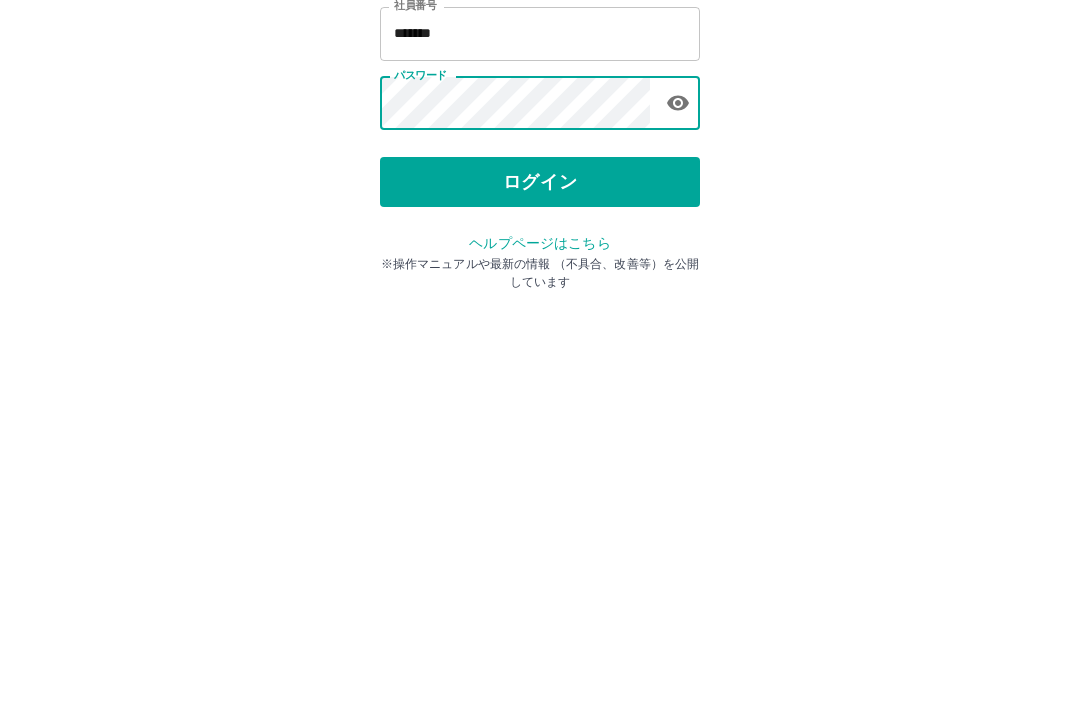 click on "ログイン" at bounding box center (540, 371) 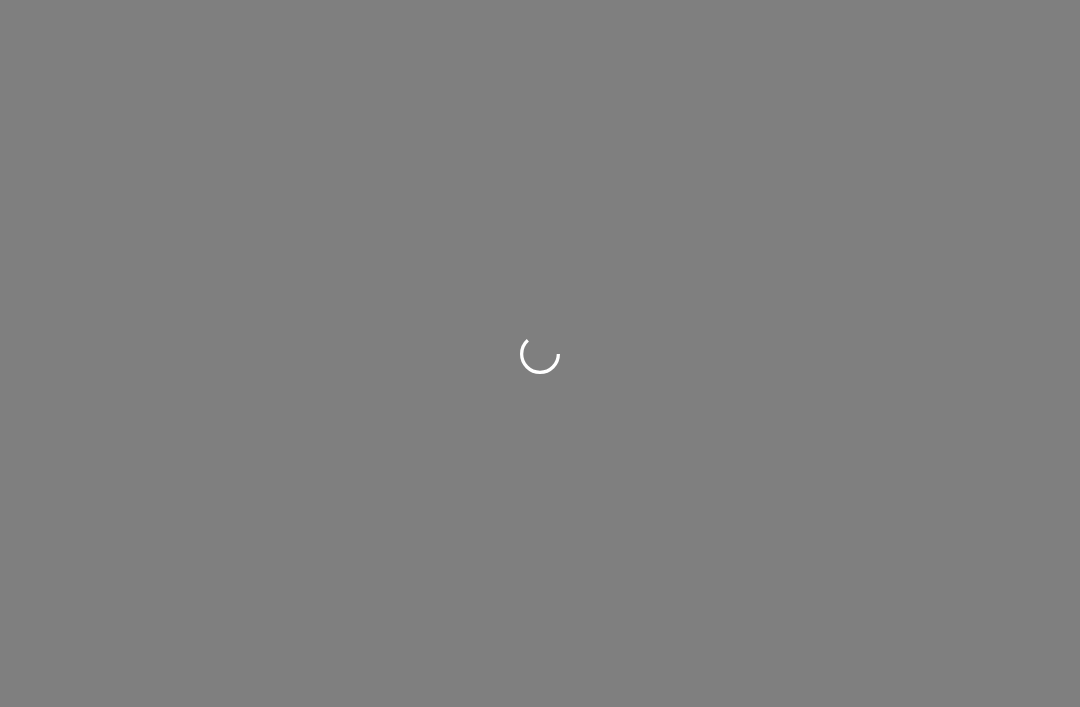 scroll, scrollTop: 0, scrollLeft: 0, axis: both 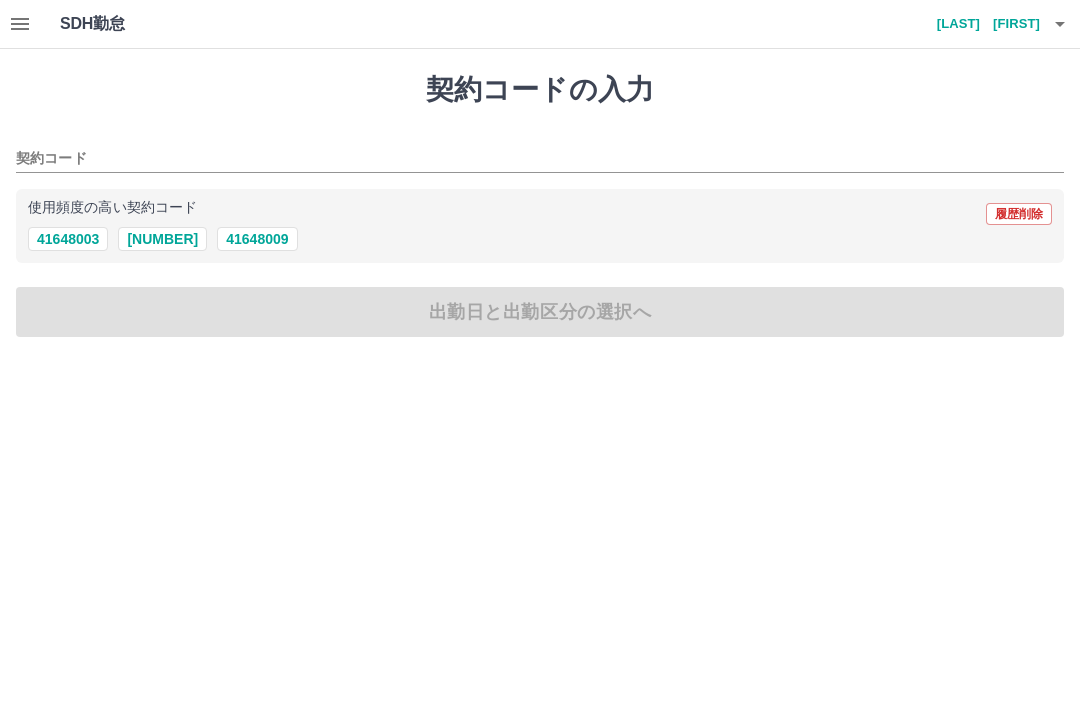 click on "41648003" at bounding box center (68, 239) 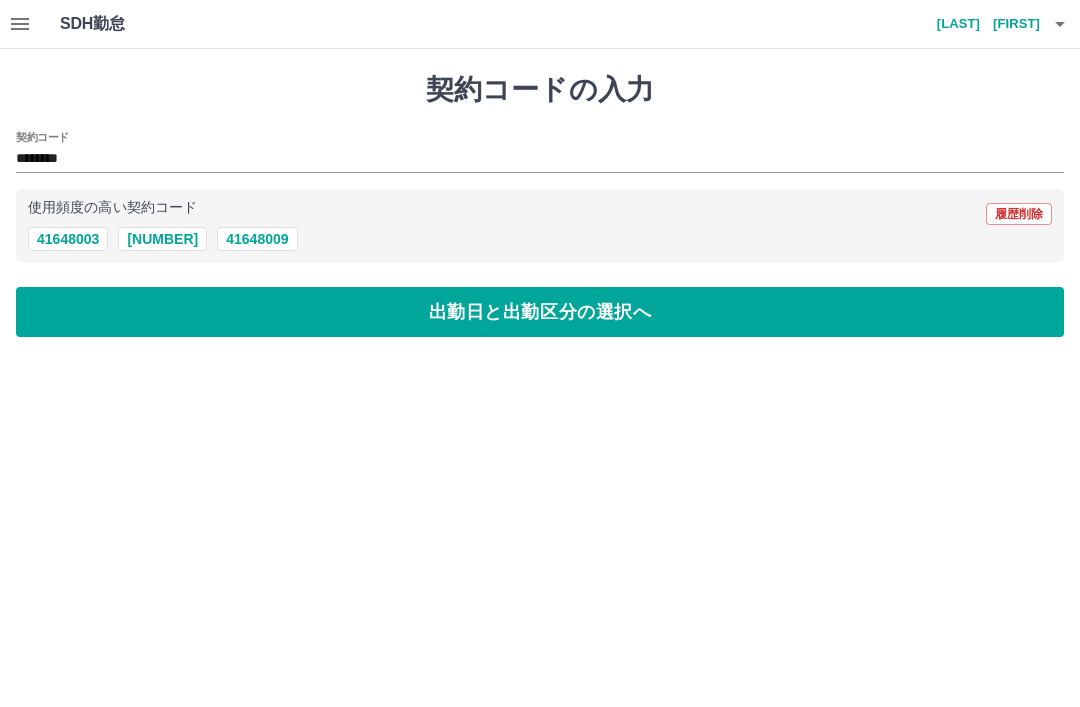 click on "出勤日と出勤区分の選択へ" at bounding box center (540, 312) 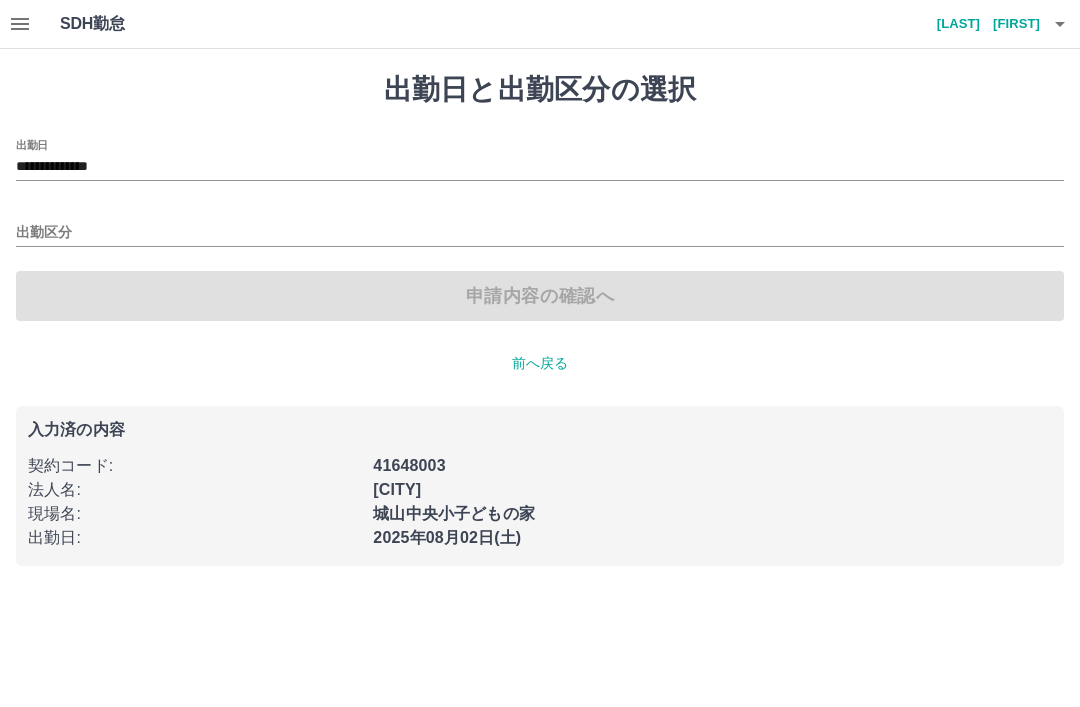 click on "出勤区分" at bounding box center (540, 233) 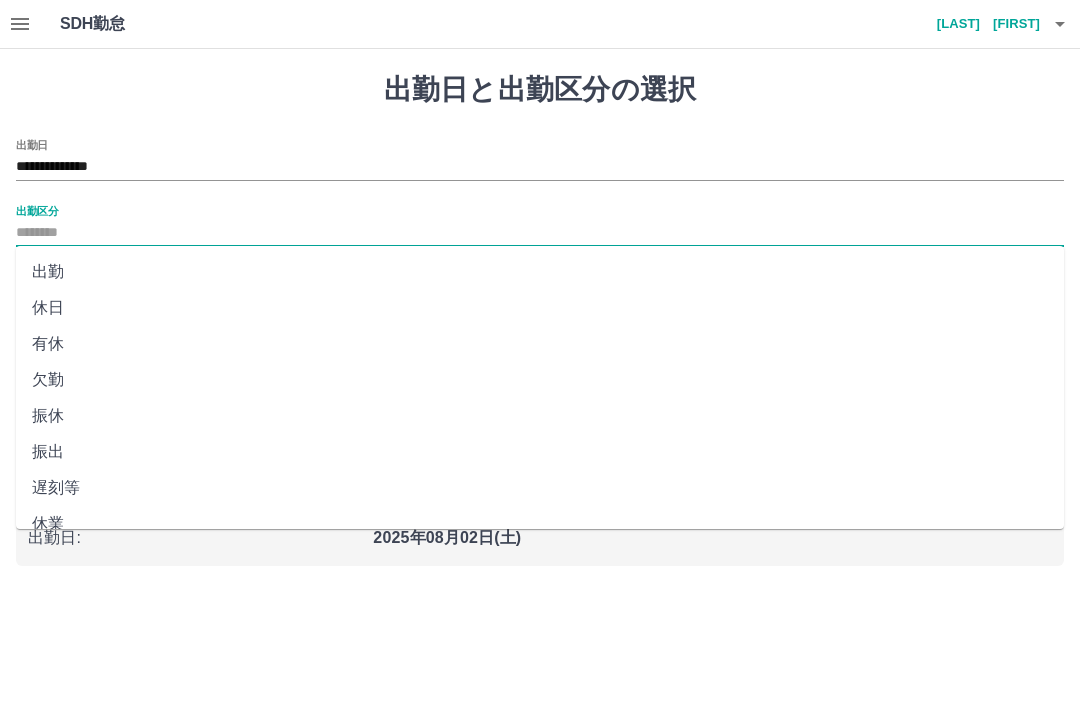 click on "出勤" at bounding box center (540, 272) 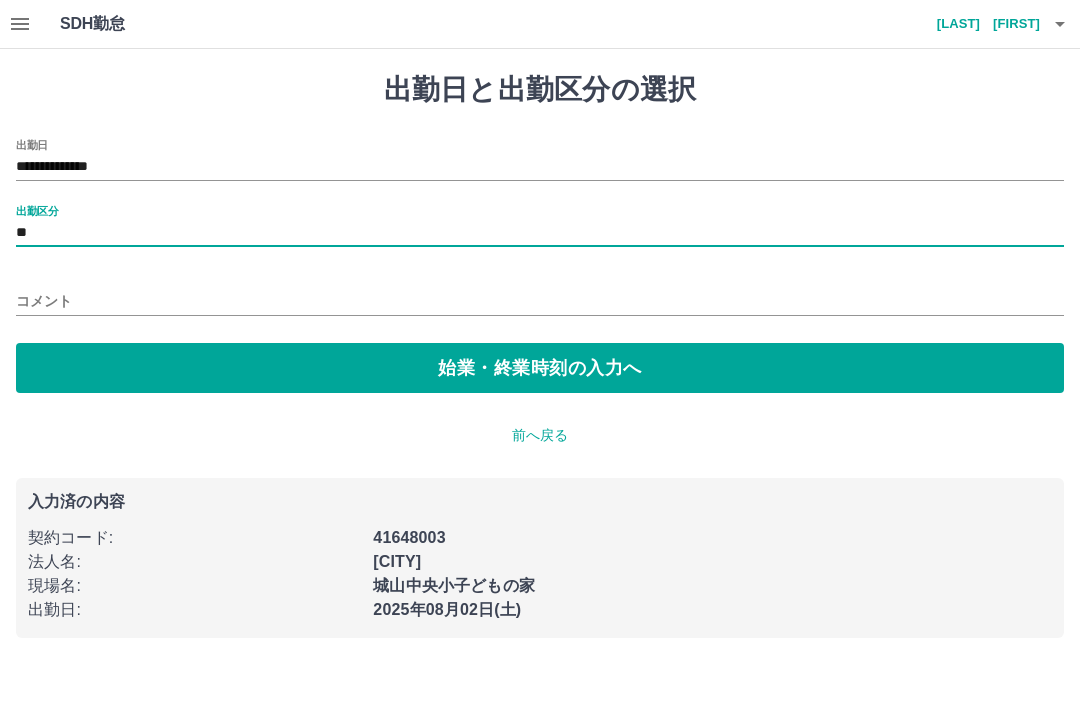 click on "始業・終業時刻の入力へ" at bounding box center (540, 368) 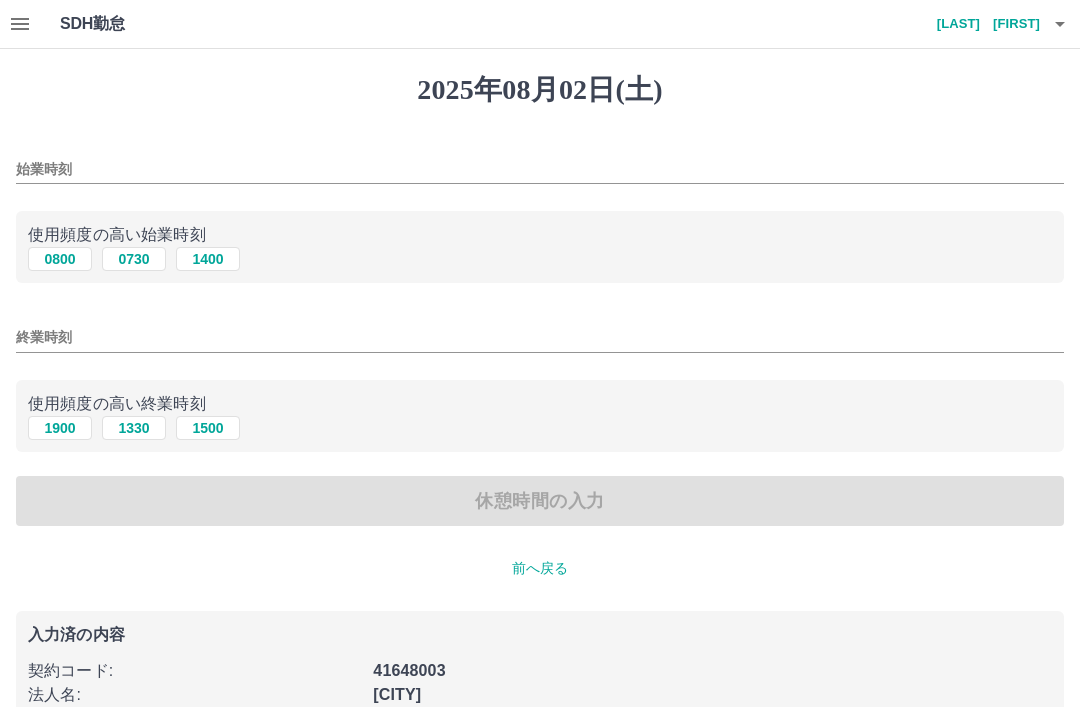 click on "始業時刻" at bounding box center [540, 169] 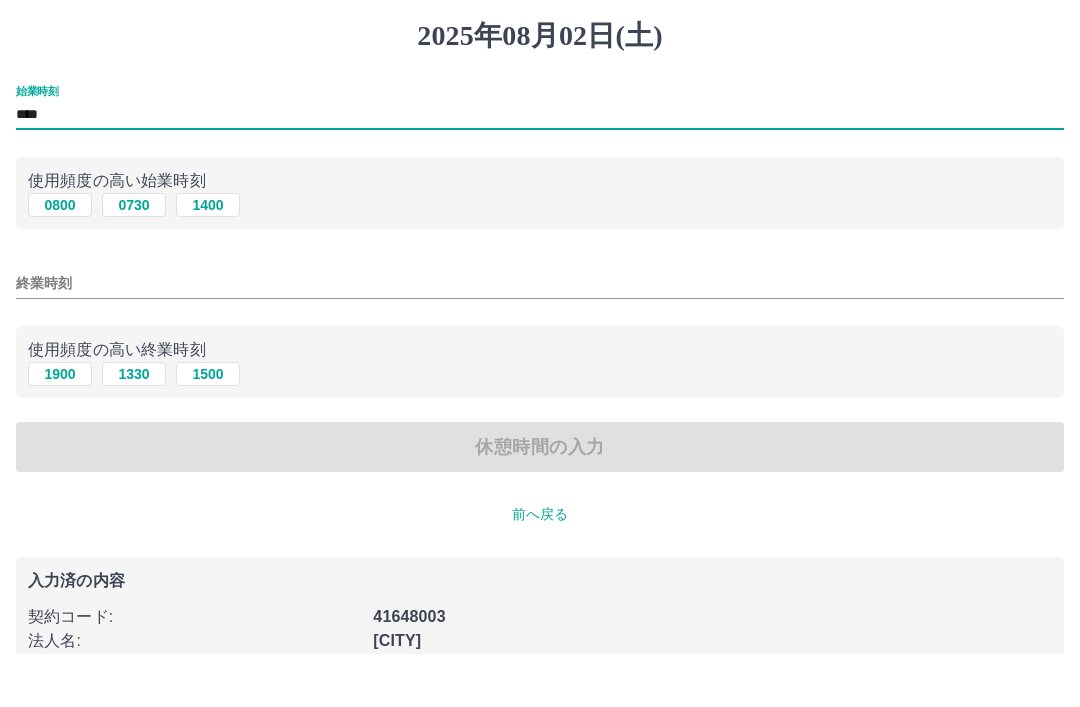 type on "****" 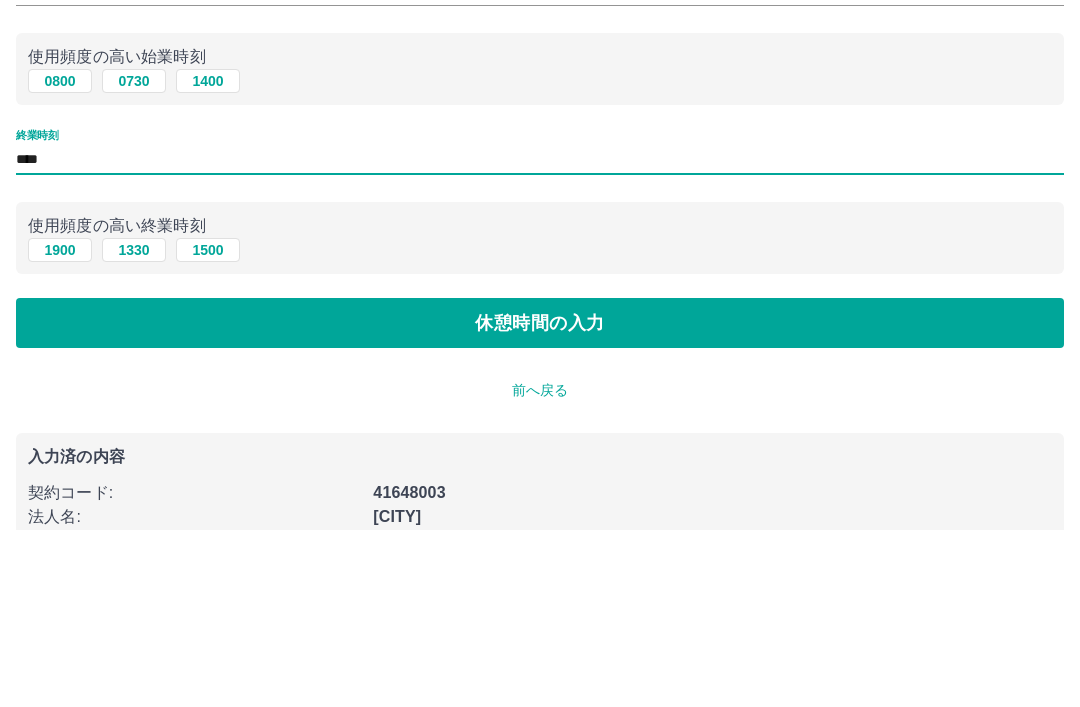 type on "****" 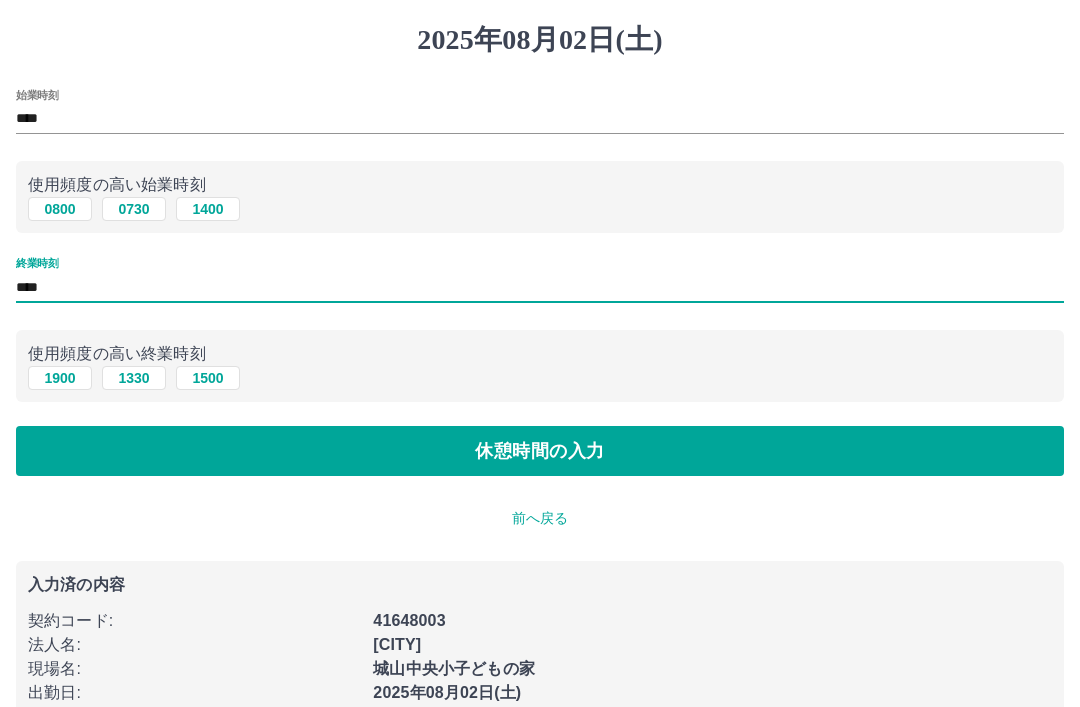 scroll, scrollTop: 0, scrollLeft: 0, axis: both 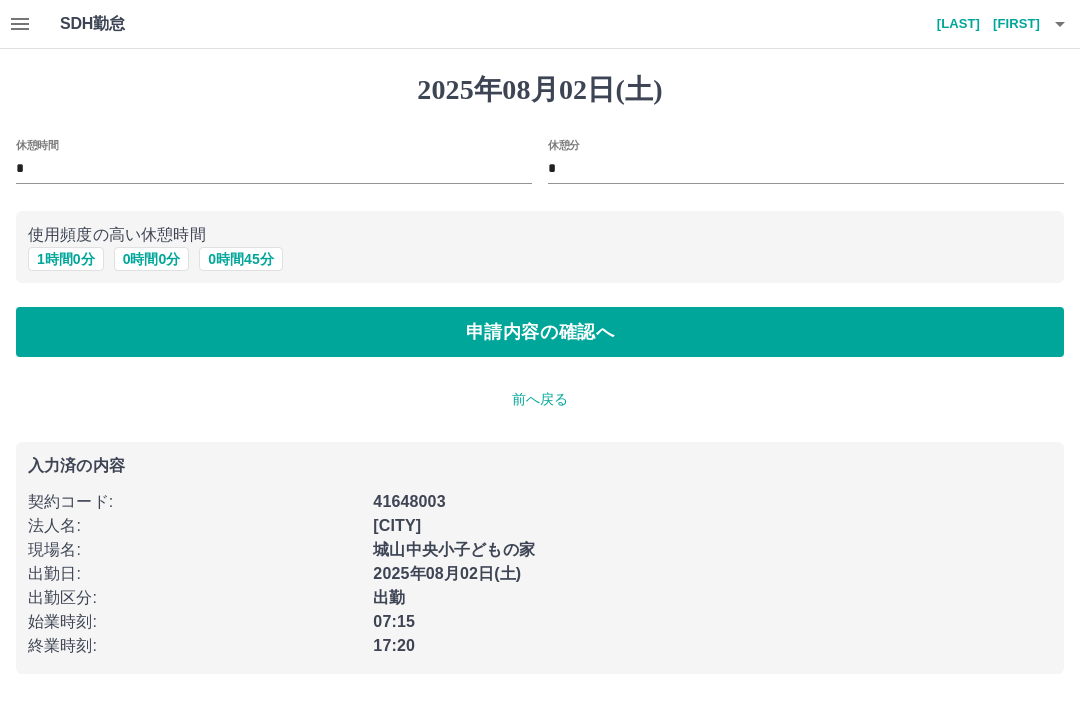 click on "1 時間 0 分" at bounding box center [66, 259] 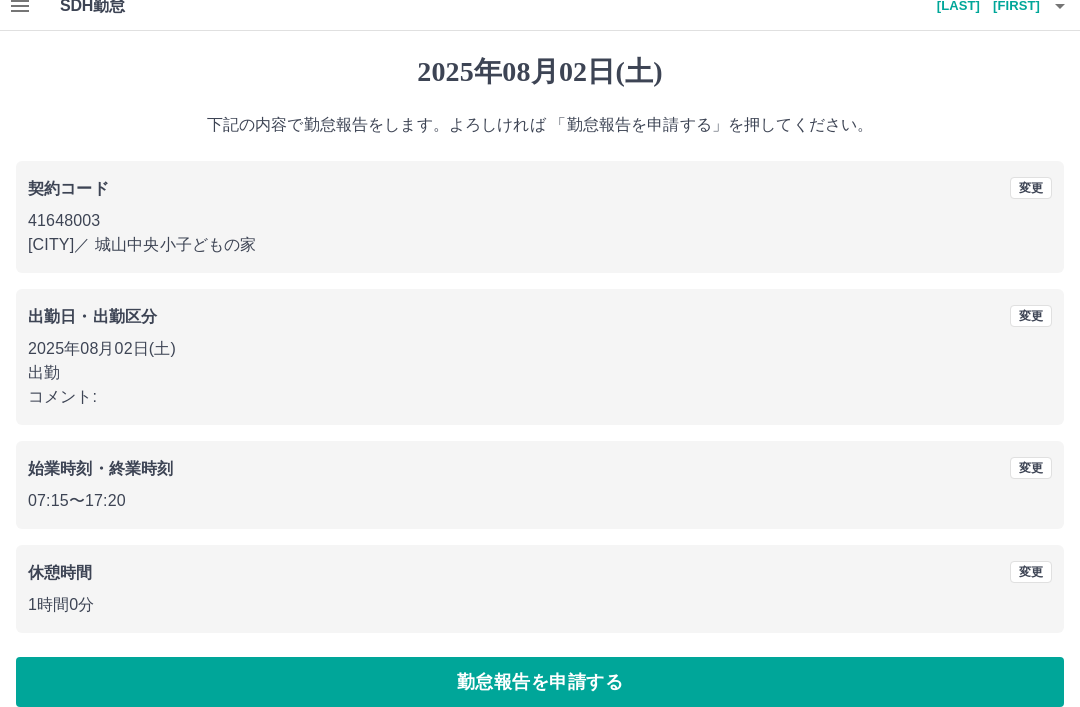 scroll, scrollTop: 41, scrollLeft: 0, axis: vertical 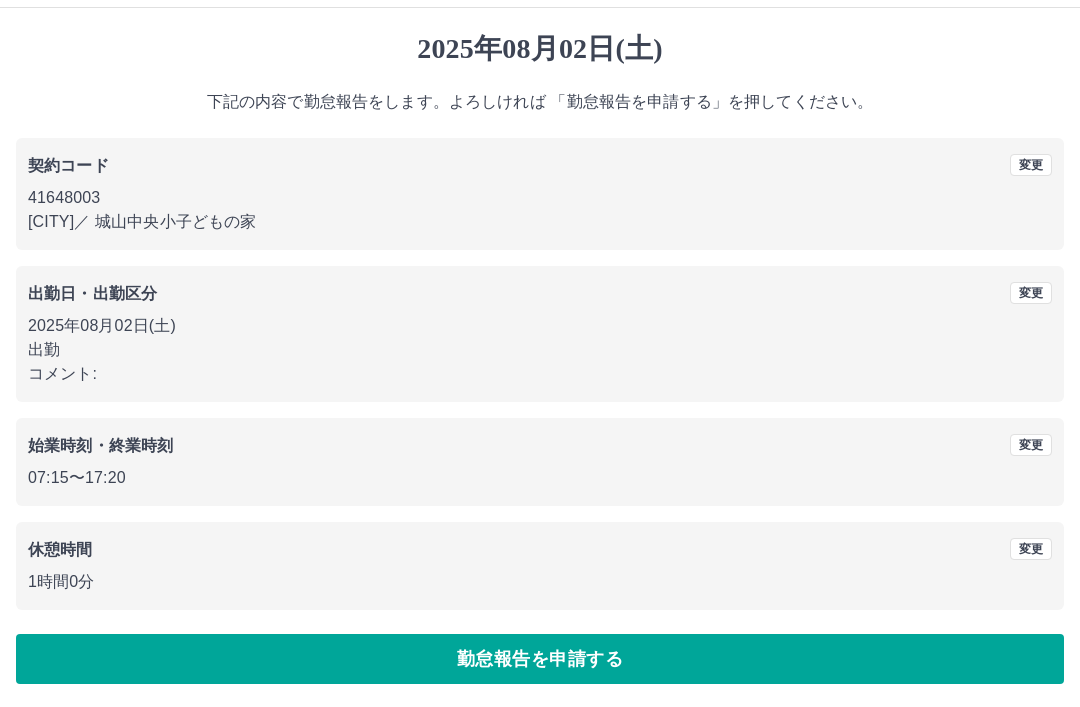click on "勤怠報告を申請する" at bounding box center (540, 659) 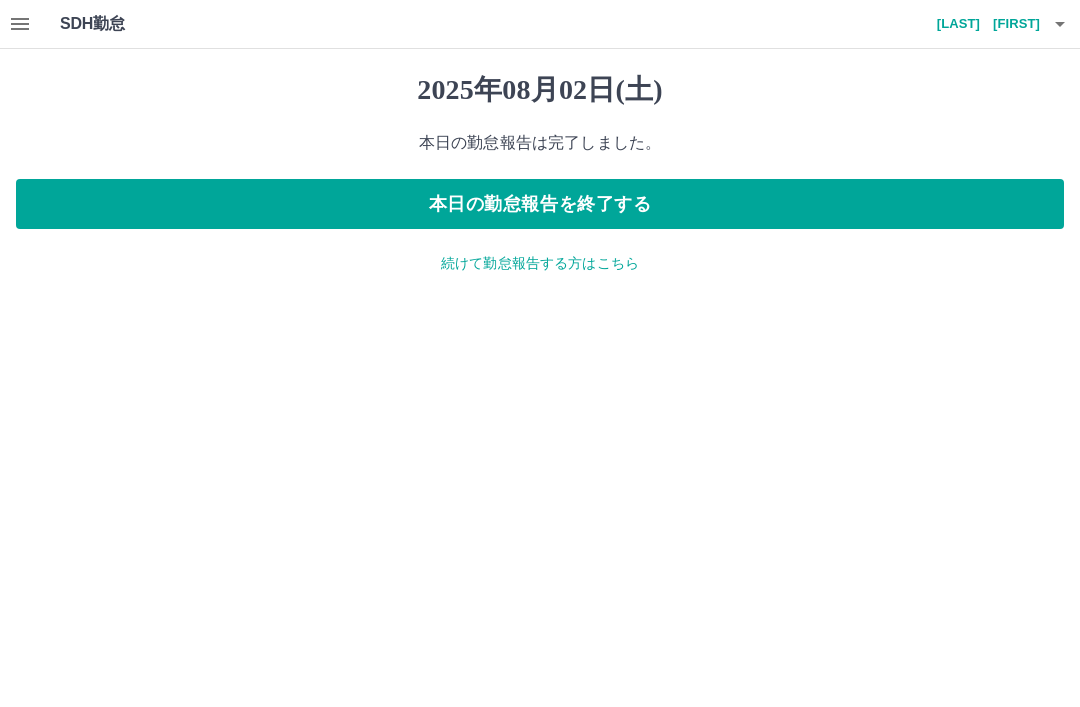 click on "本日の勤怠報告を終了する" at bounding box center [540, 204] 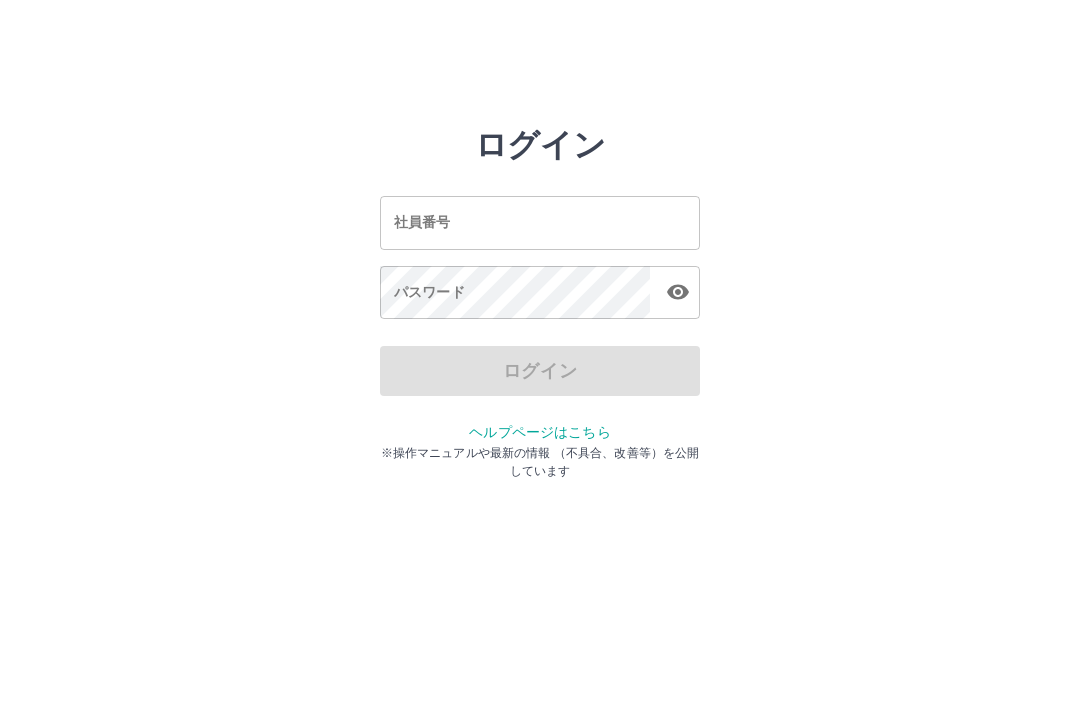 scroll, scrollTop: 0, scrollLeft: 0, axis: both 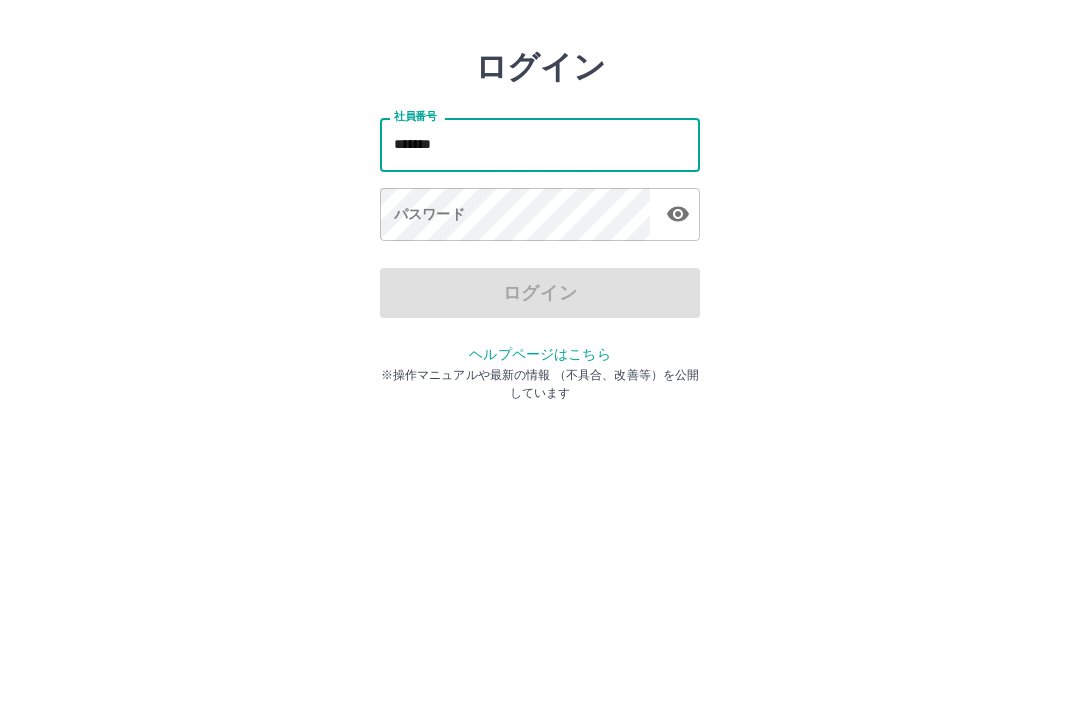 type on "*******" 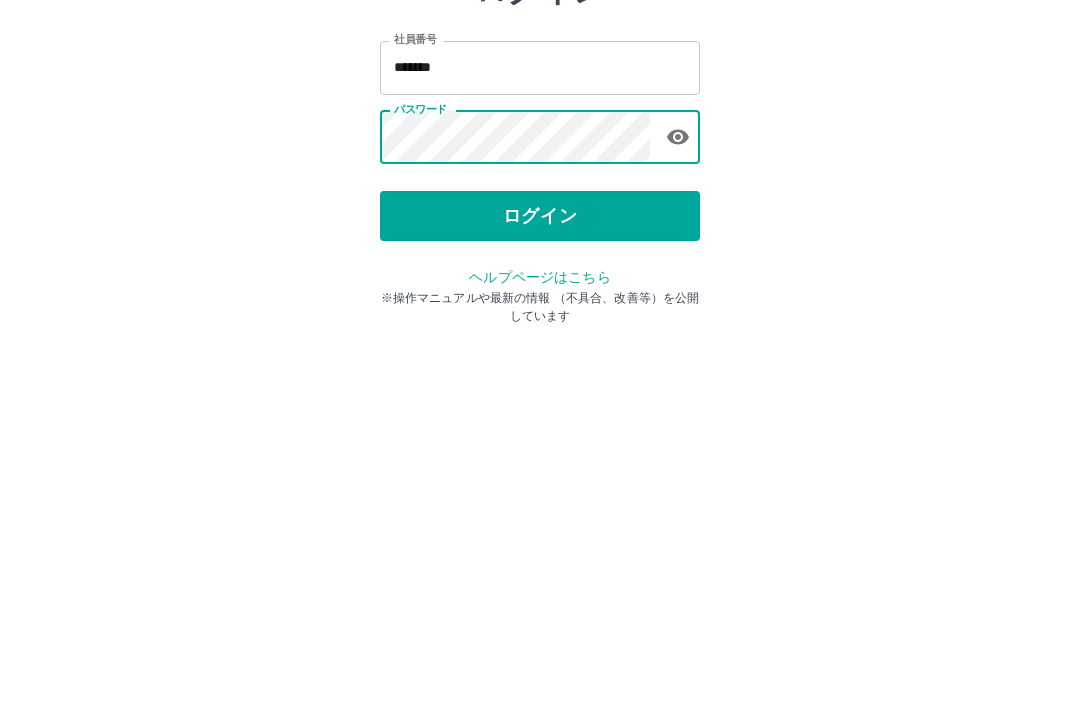 click on "ログイン" at bounding box center (540, 371) 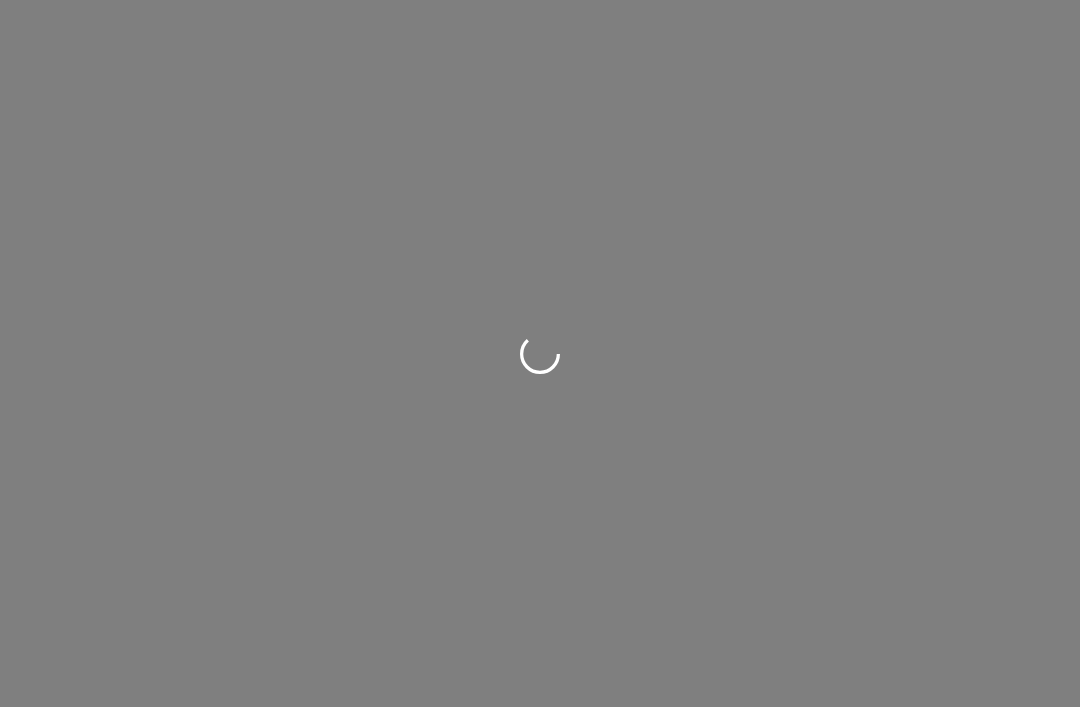 scroll, scrollTop: 0, scrollLeft: 0, axis: both 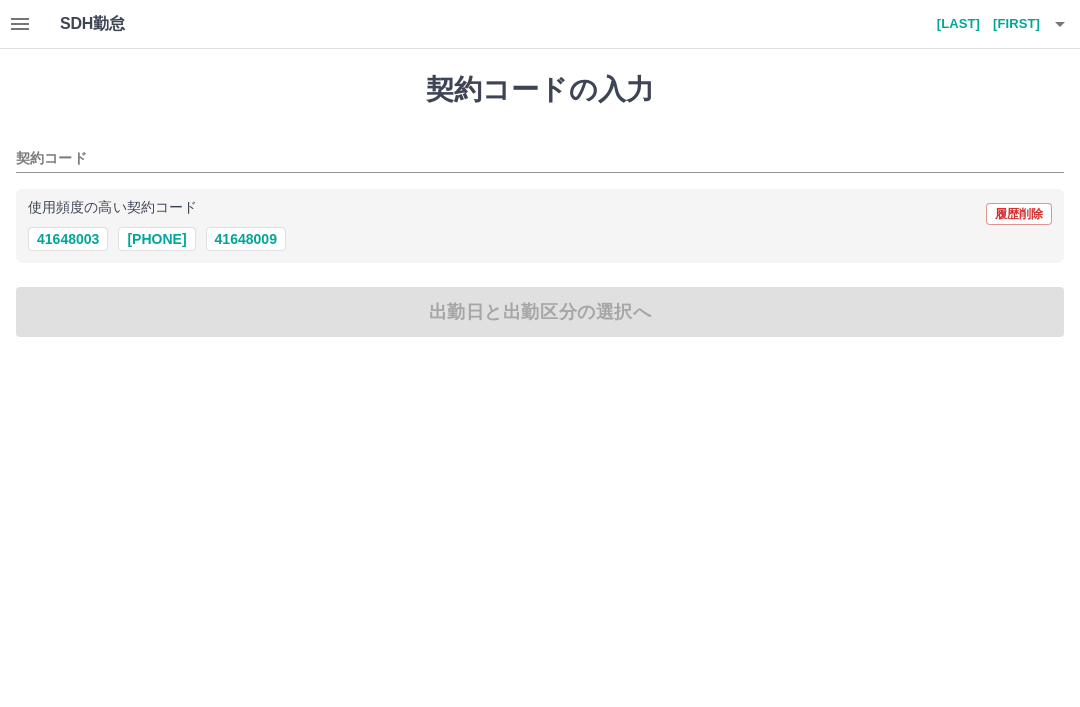 click on "41648003" at bounding box center (68, 239) 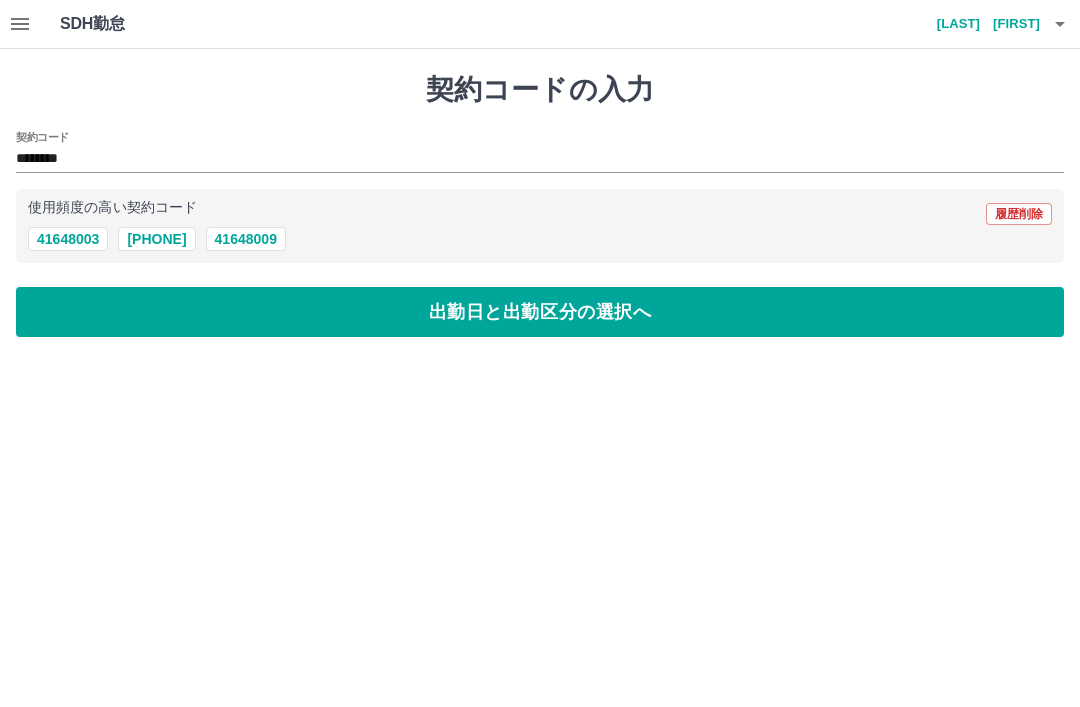 click on "出勤日と出勤区分の選択へ" at bounding box center [540, 312] 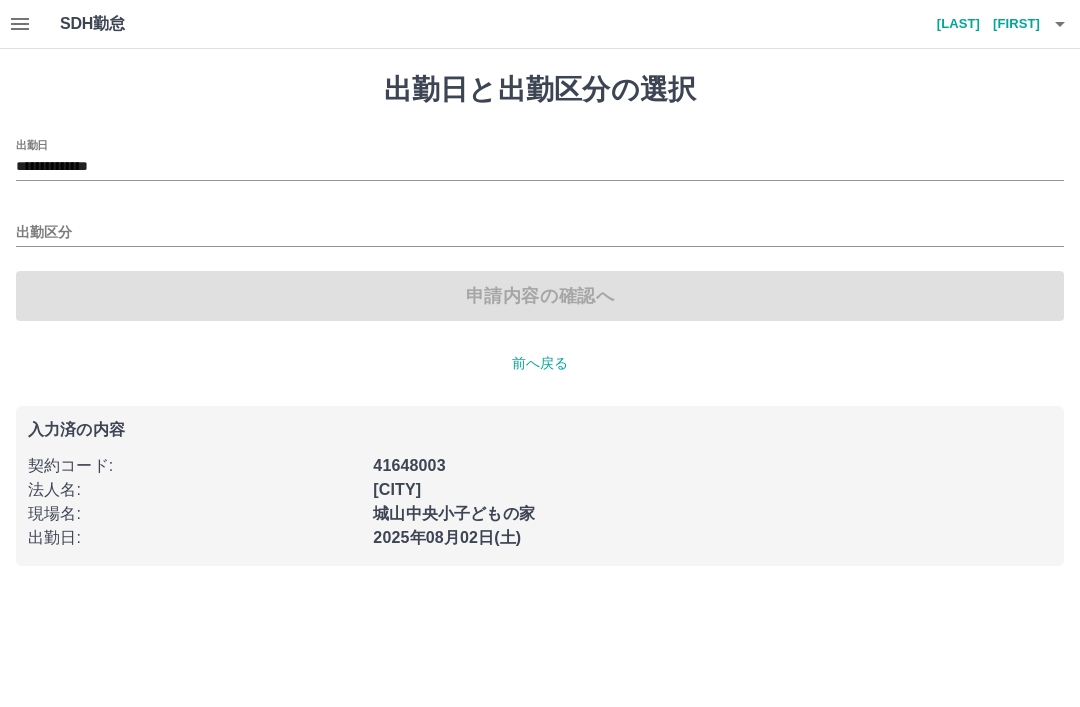 click on "**********" at bounding box center (540, 167) 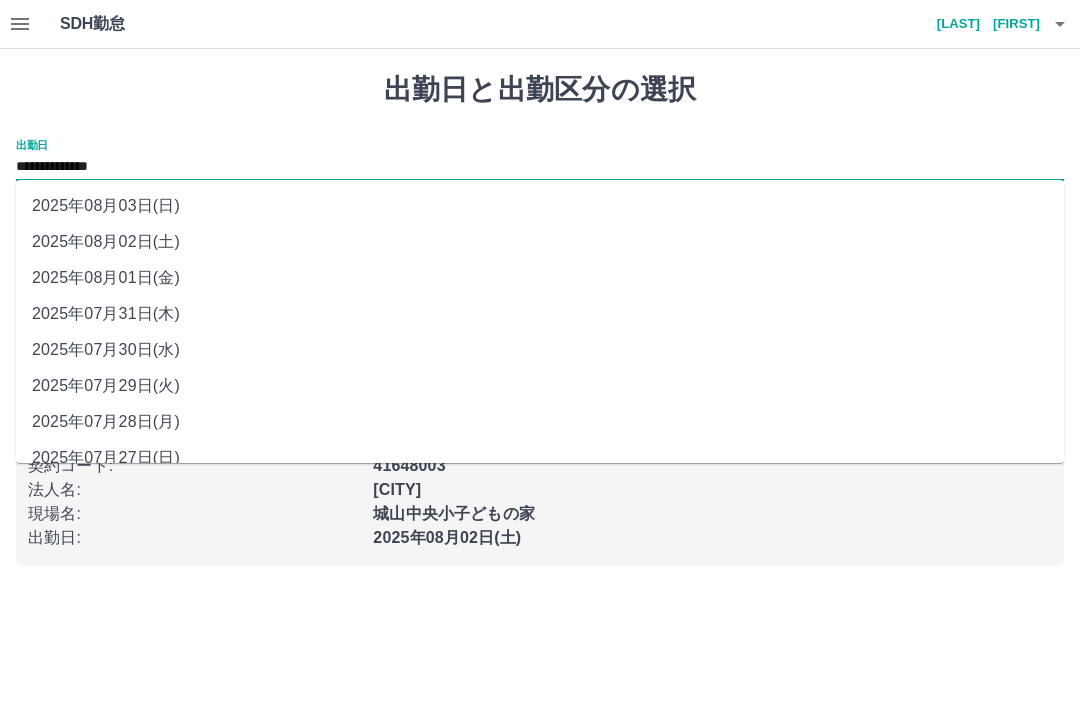 click on "2025年08月03日(日)" at bounding box center (540, 206) 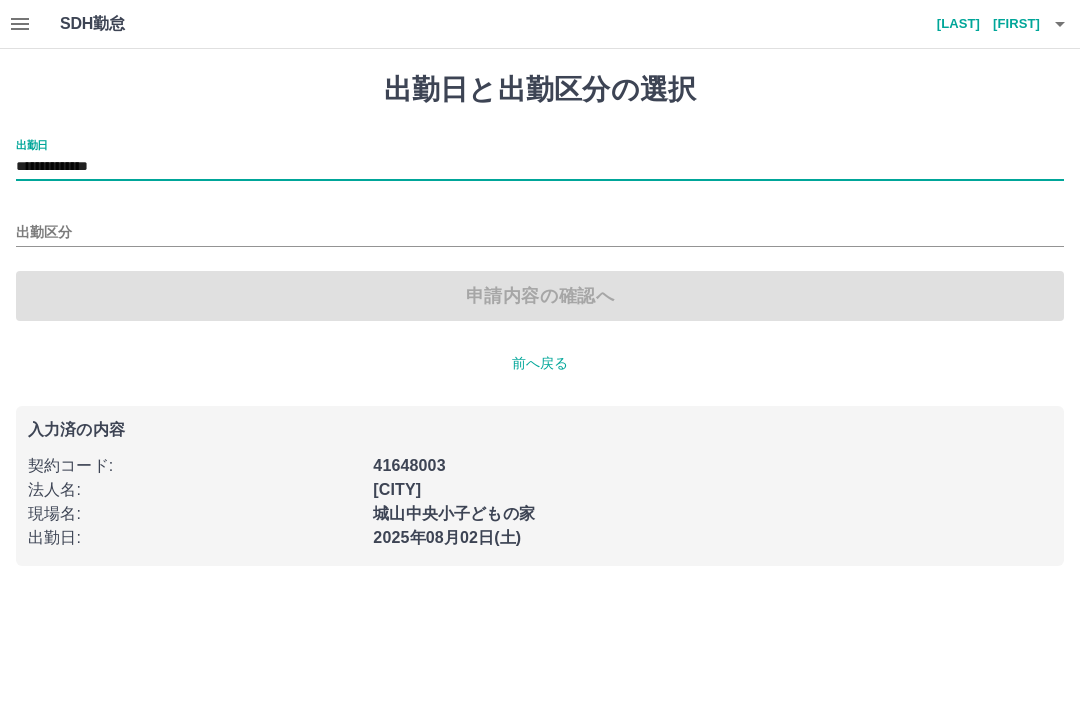 click on "出勤区分" at bounding box center (540, 233) 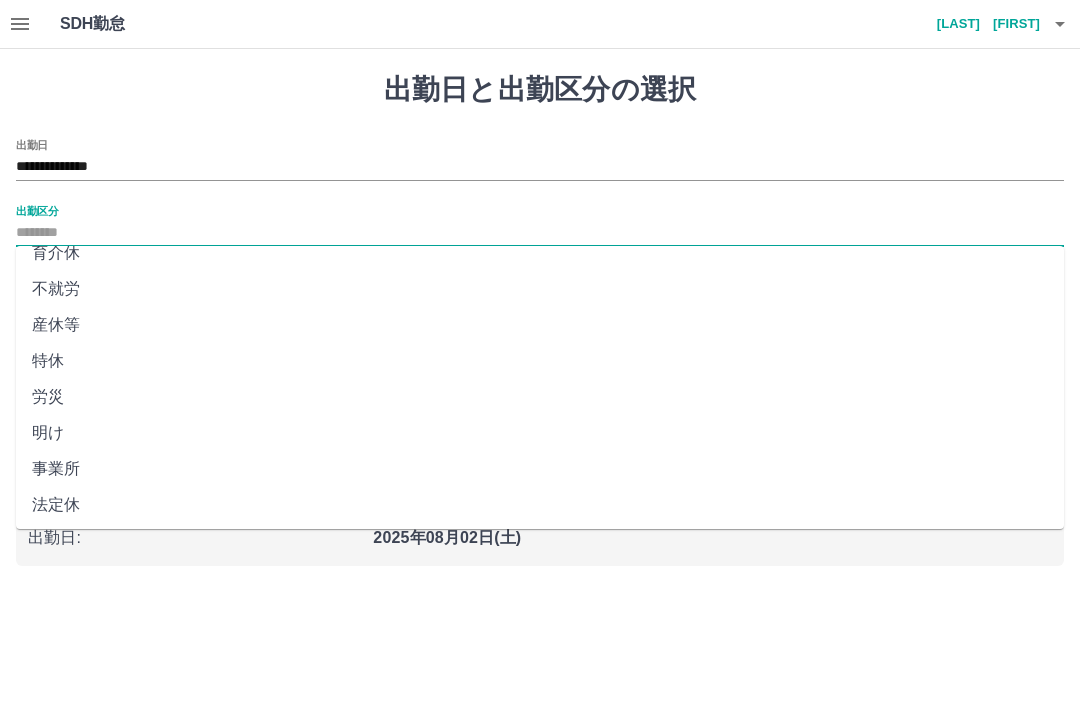 scroll, scrollTop: 350, scrollLeft: 0, axis: vertical 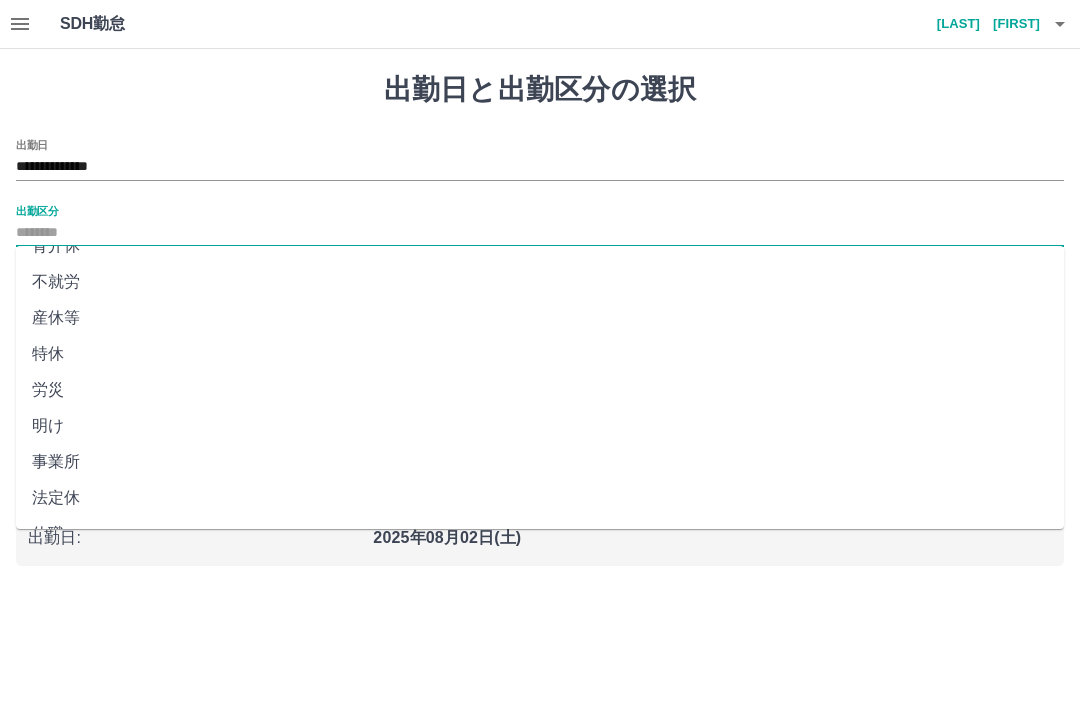 click on "法定休" at bounding box center (540, 498) 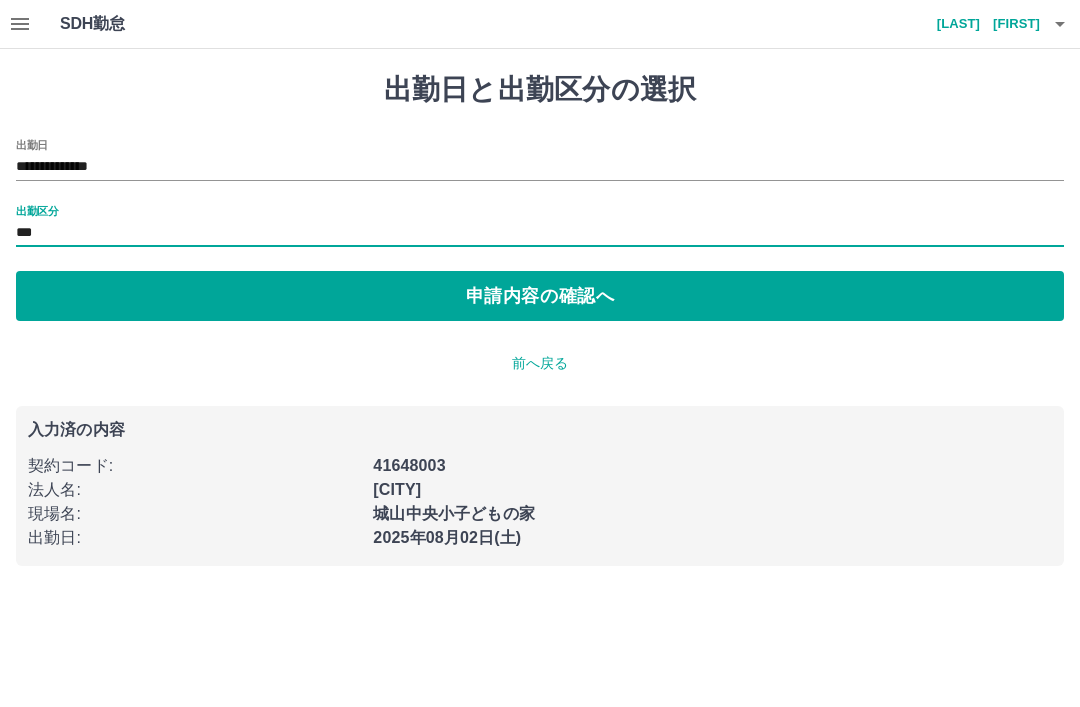 click on "申請内容の確認へ" at bounding box center [540, 296] 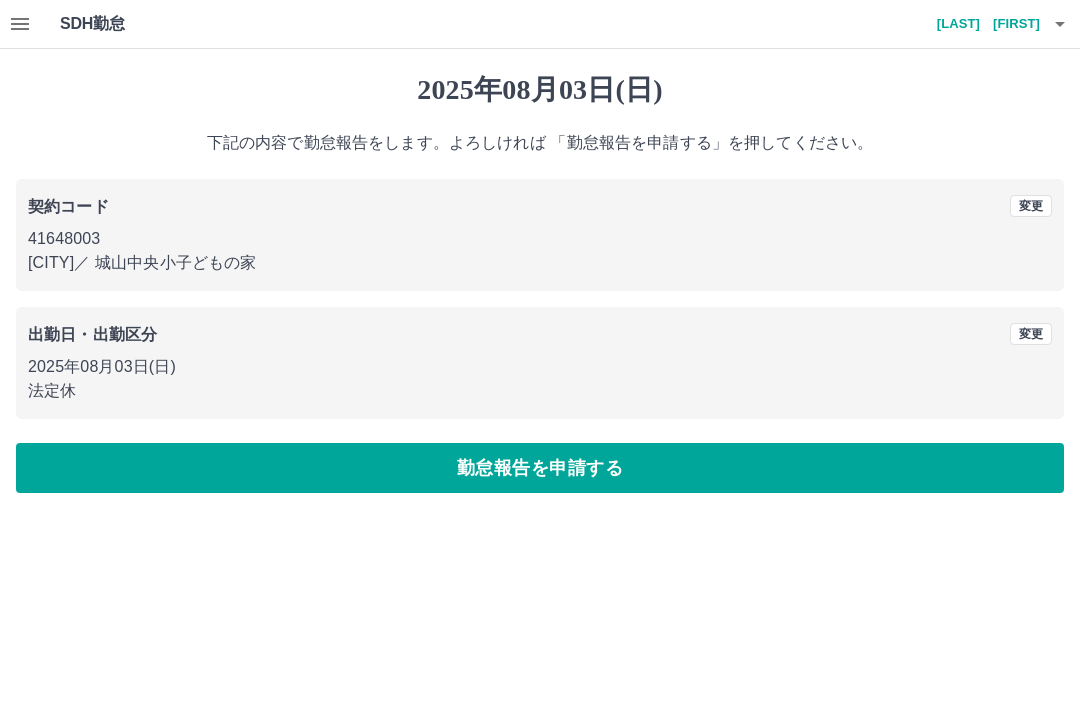 click on "勤怠報告を申請する" at bounding box center (540, 468) 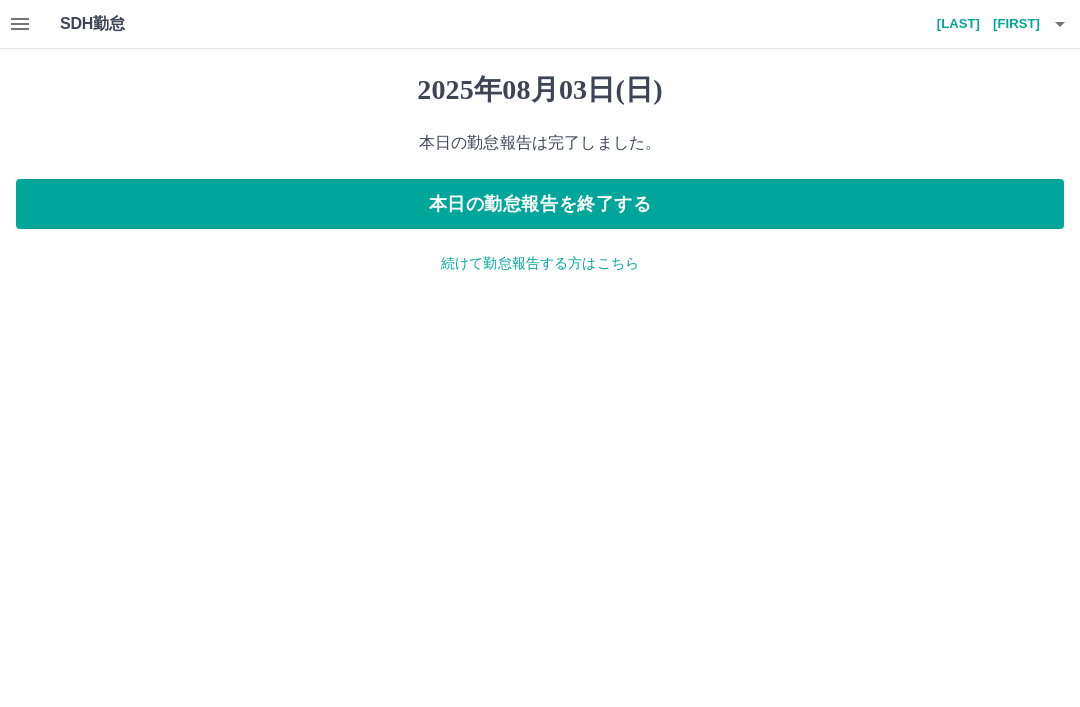 click on "本日の勤怠報告を終了する" at bounding box center (540, 204) 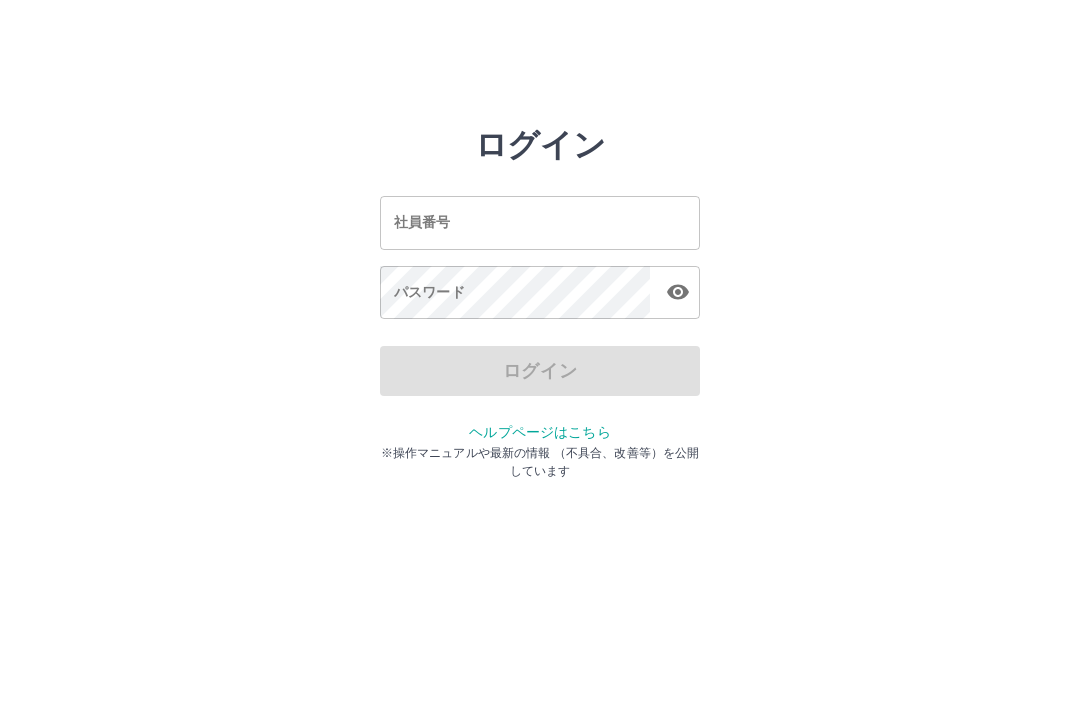 scroll, scrollTop: 0, scrollLeft: 0, axis: both 